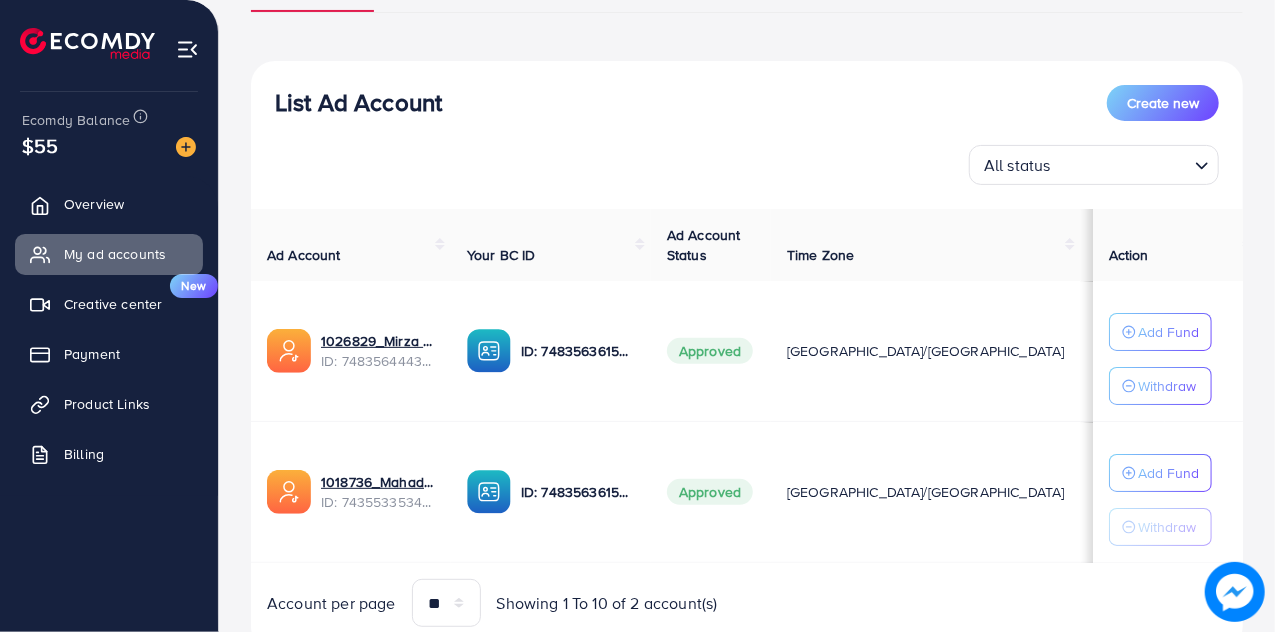 scroll, scrollTop: 180, scrollLeft: 0, axis: vertical 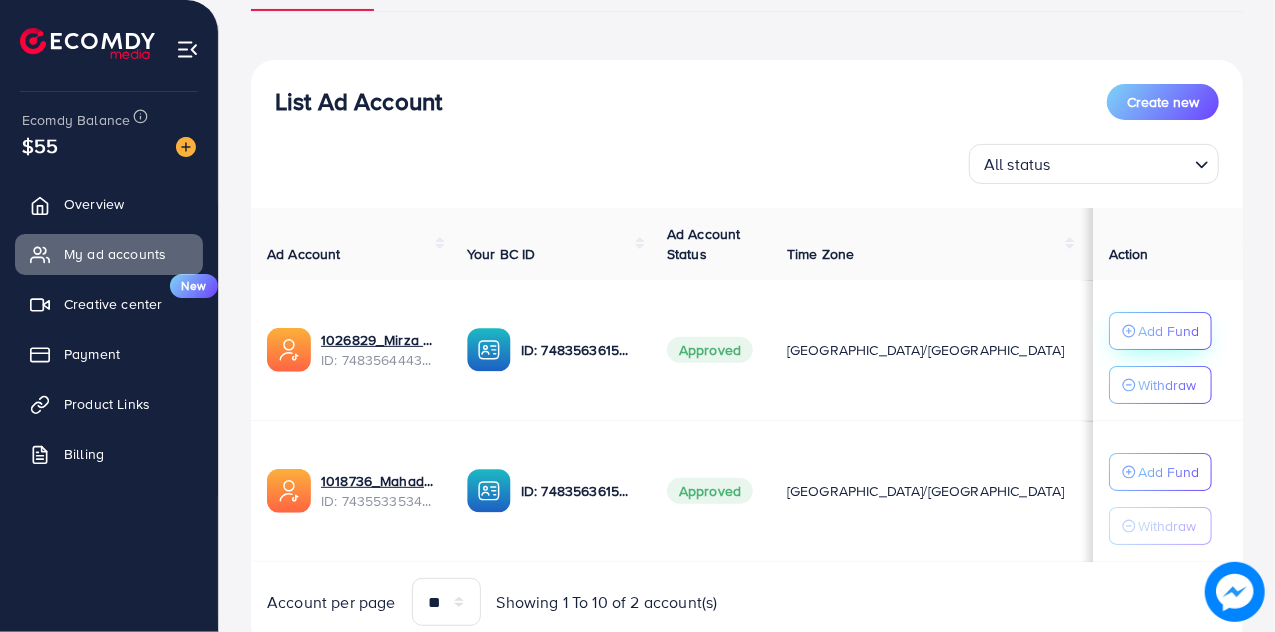 click on "Add Fund" at bounding box center [1160, 331] 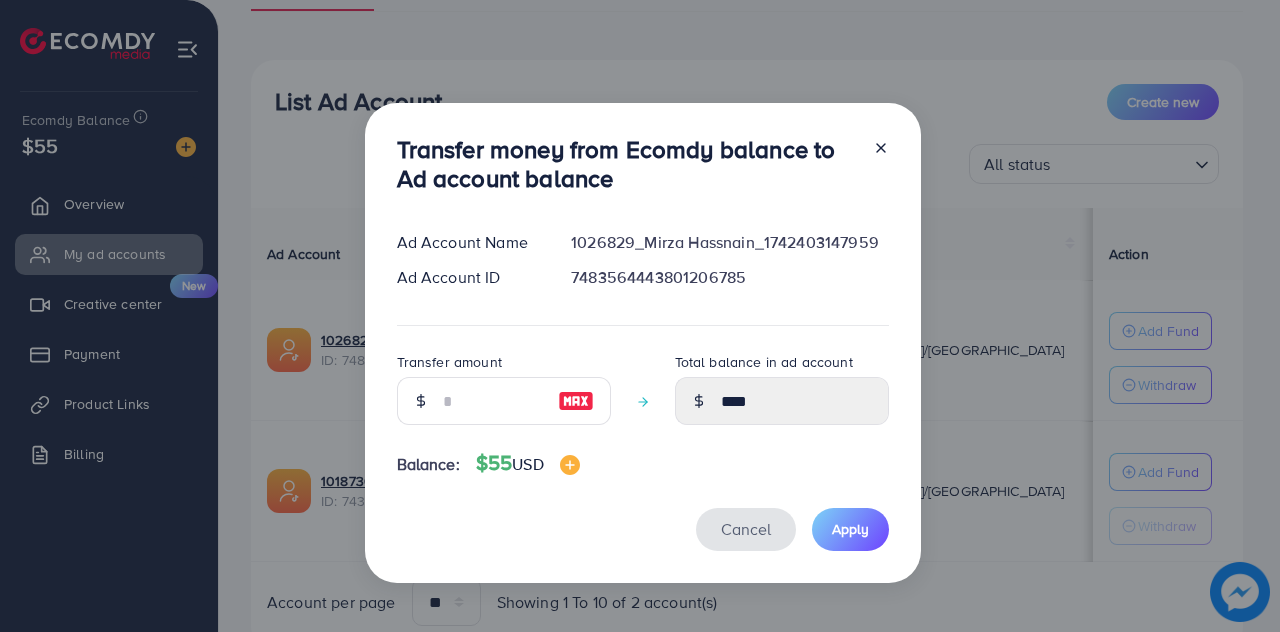 click on "Cancel" at bounding box center (746, 529) 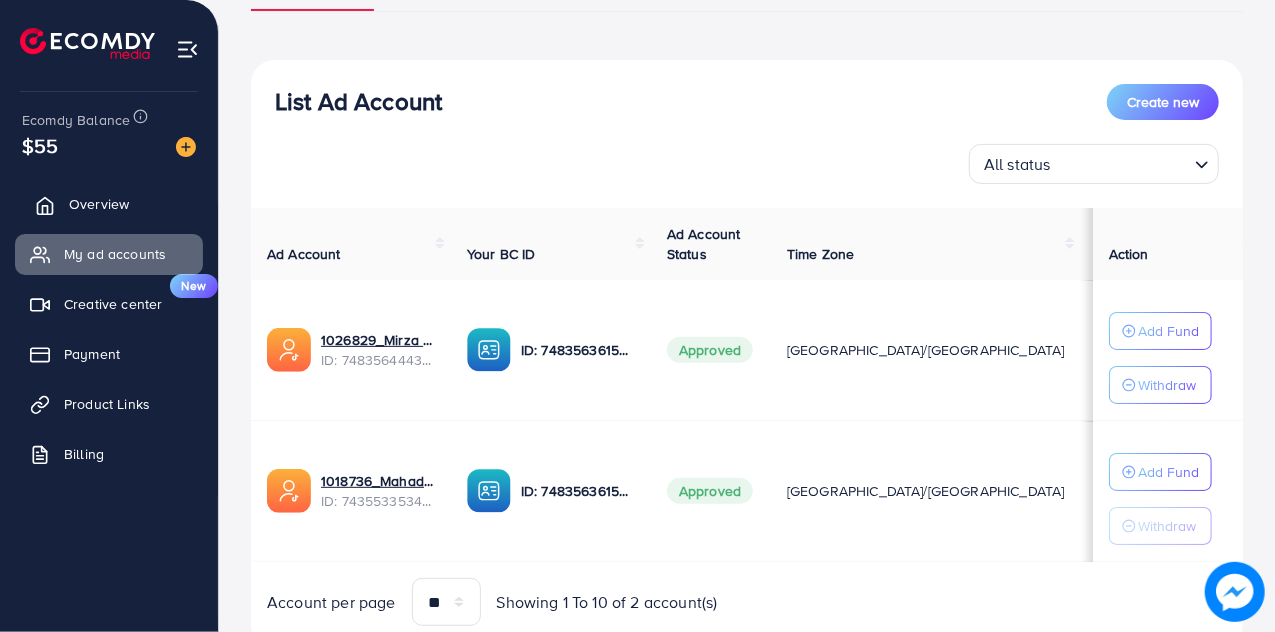 click on "Overview" at bounding box center (109, 204) 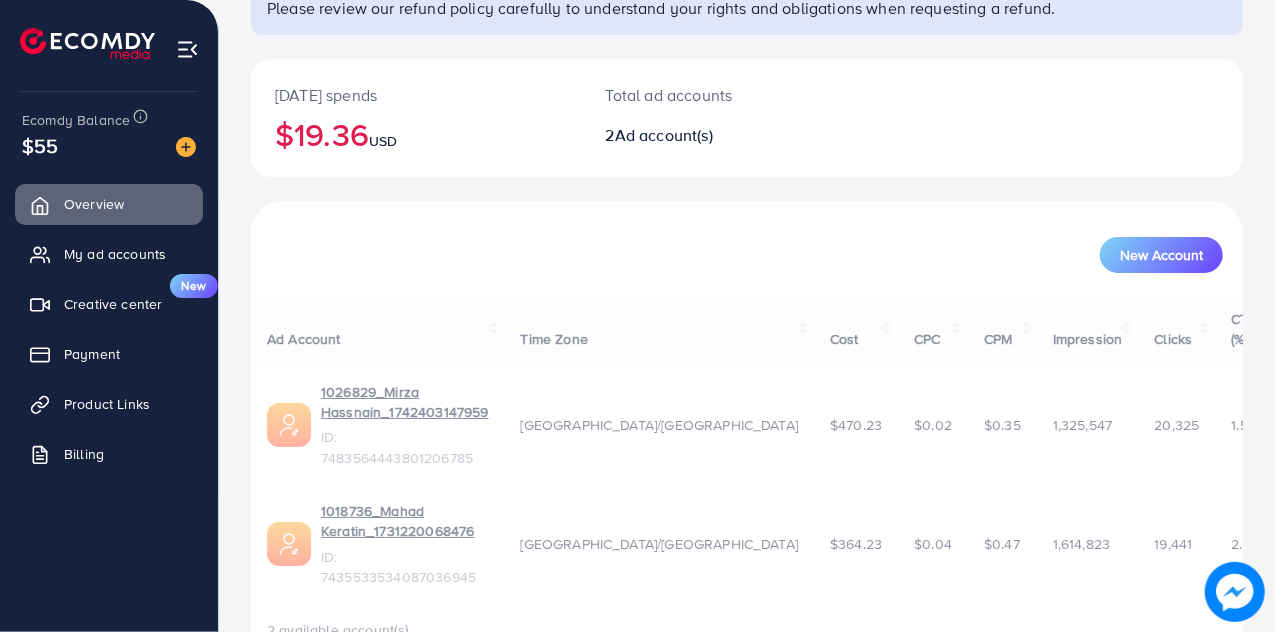 scroll, scrollTop: 0, scrollLeft: 0, axis: both 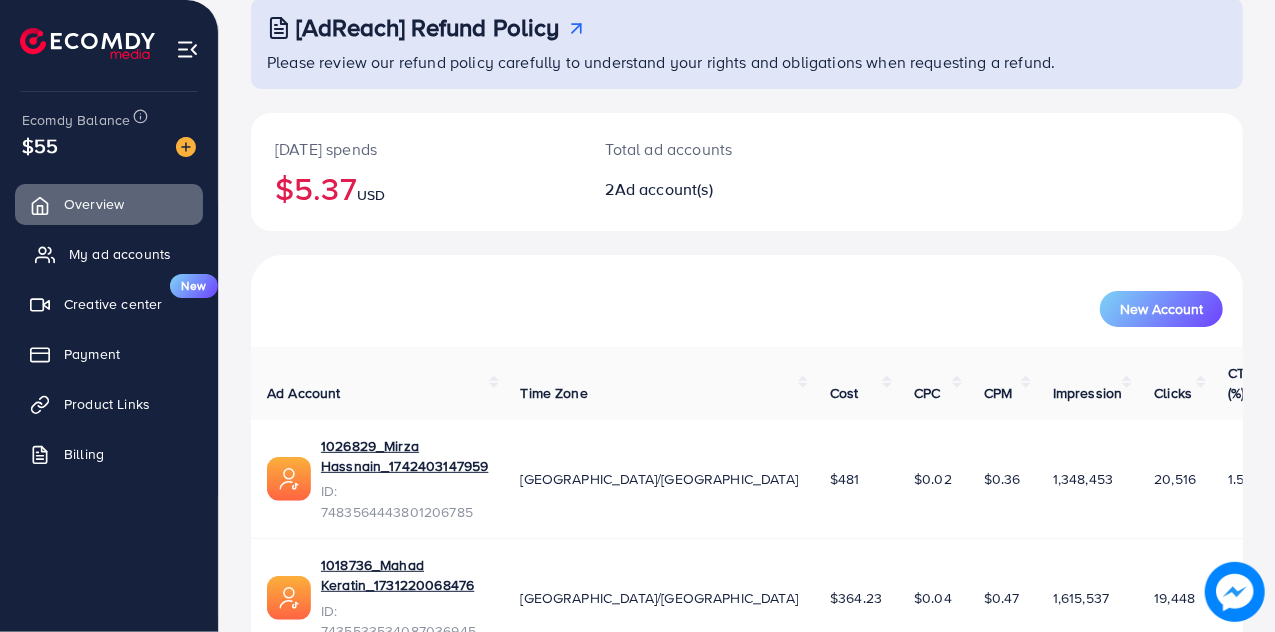 click on "My ad accounts" at bounding box center [109, 254] 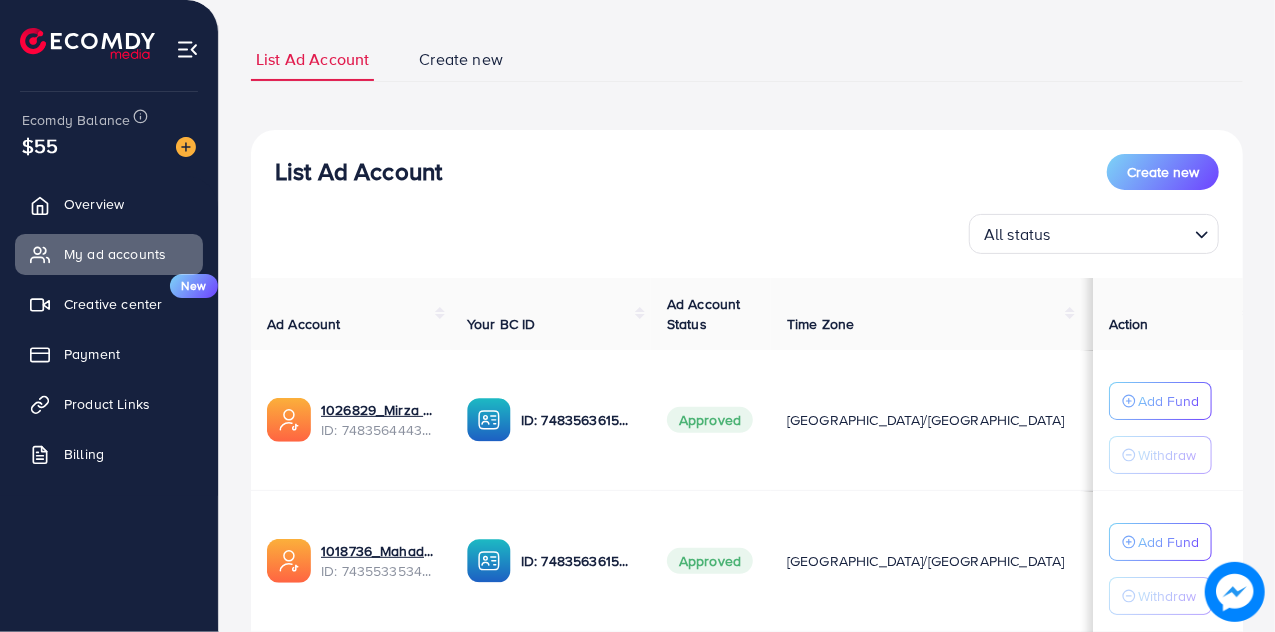 scroll, scrollTop: 114, scrollLeft: 0, axis: vertical 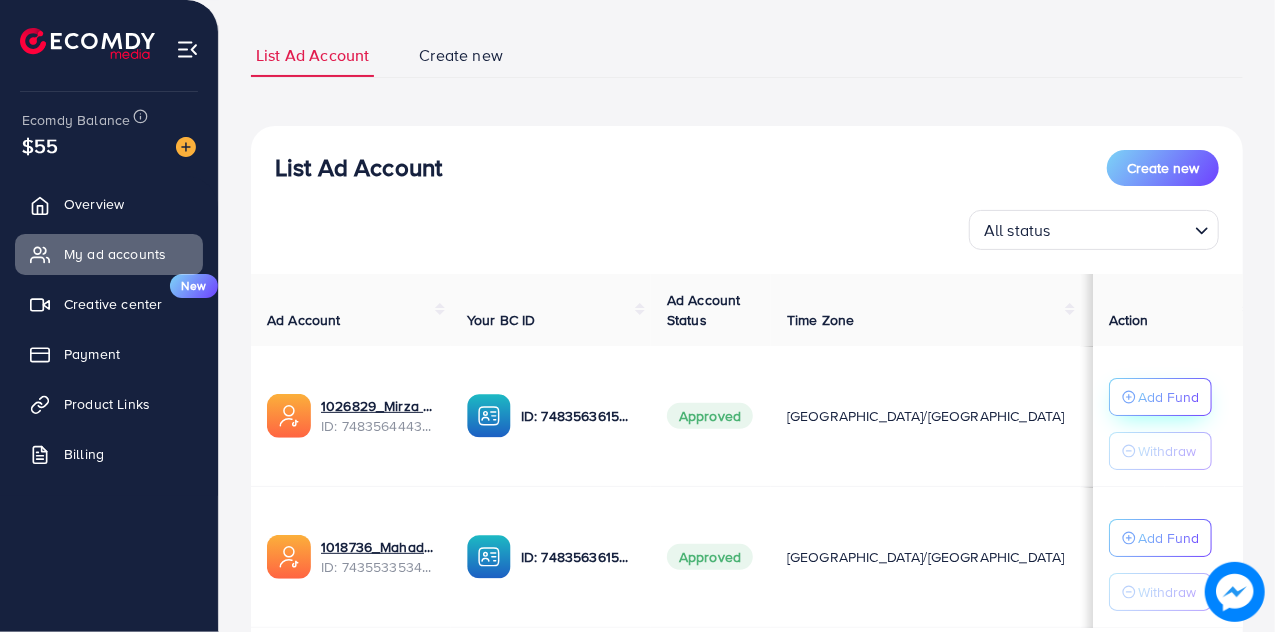 click on "Add Fund" at bounding box center [1168, 397] 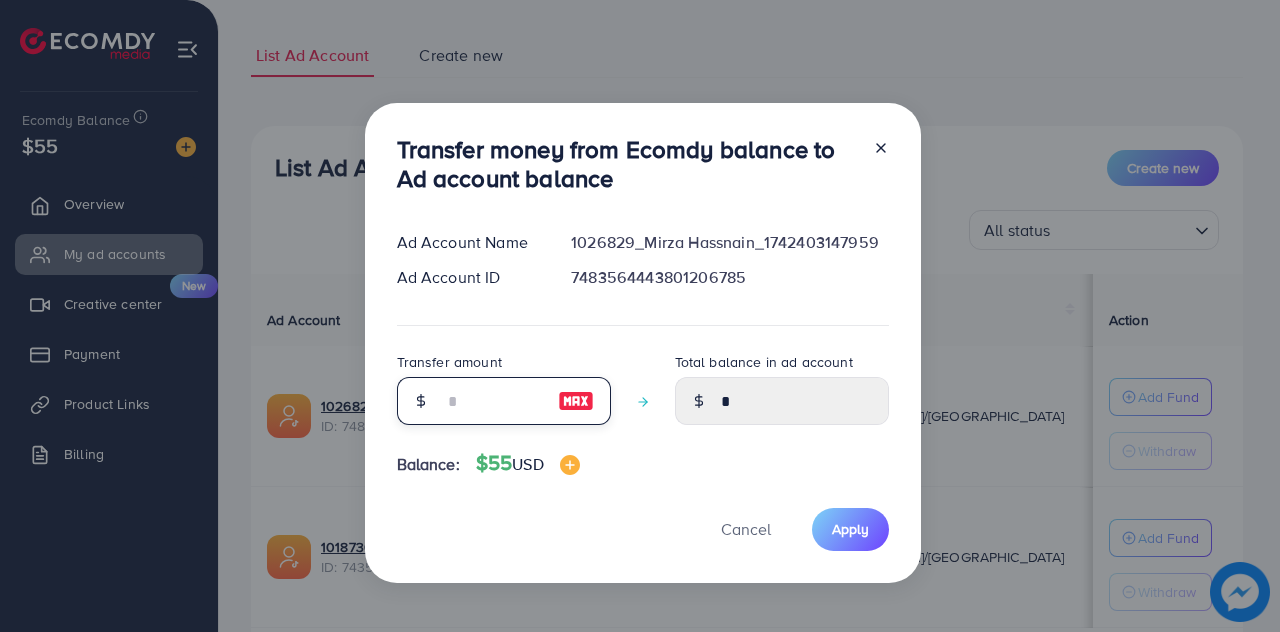 click at bounding box center (493, 401) 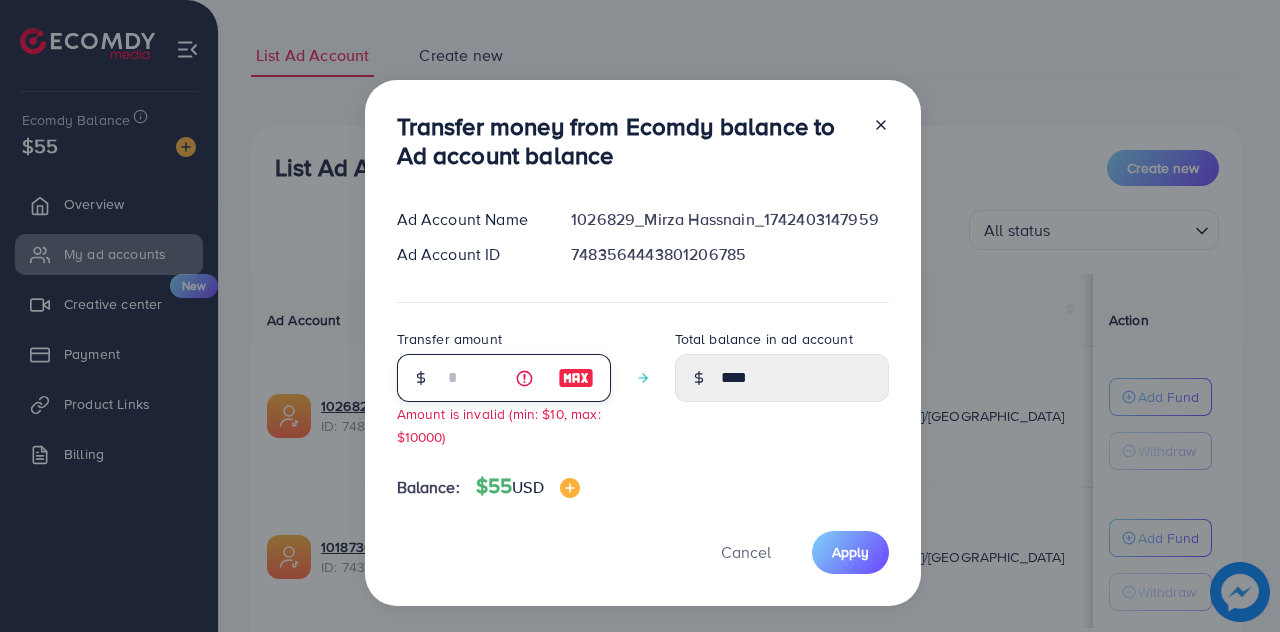 type on "**" 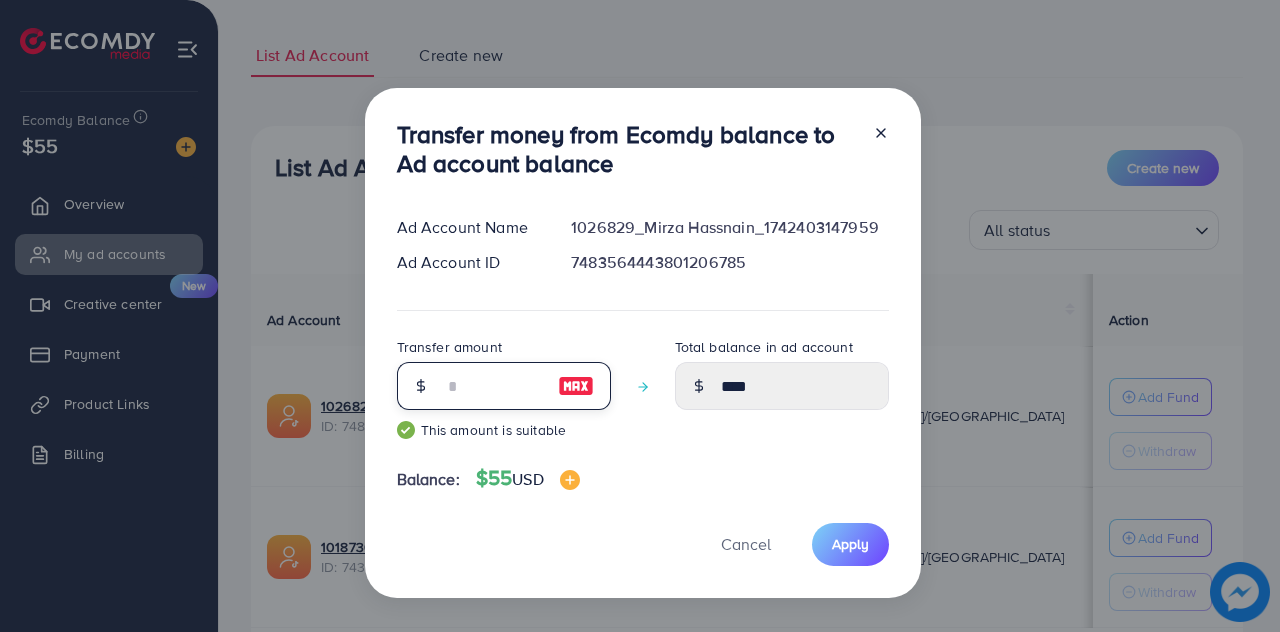 type on "*****" 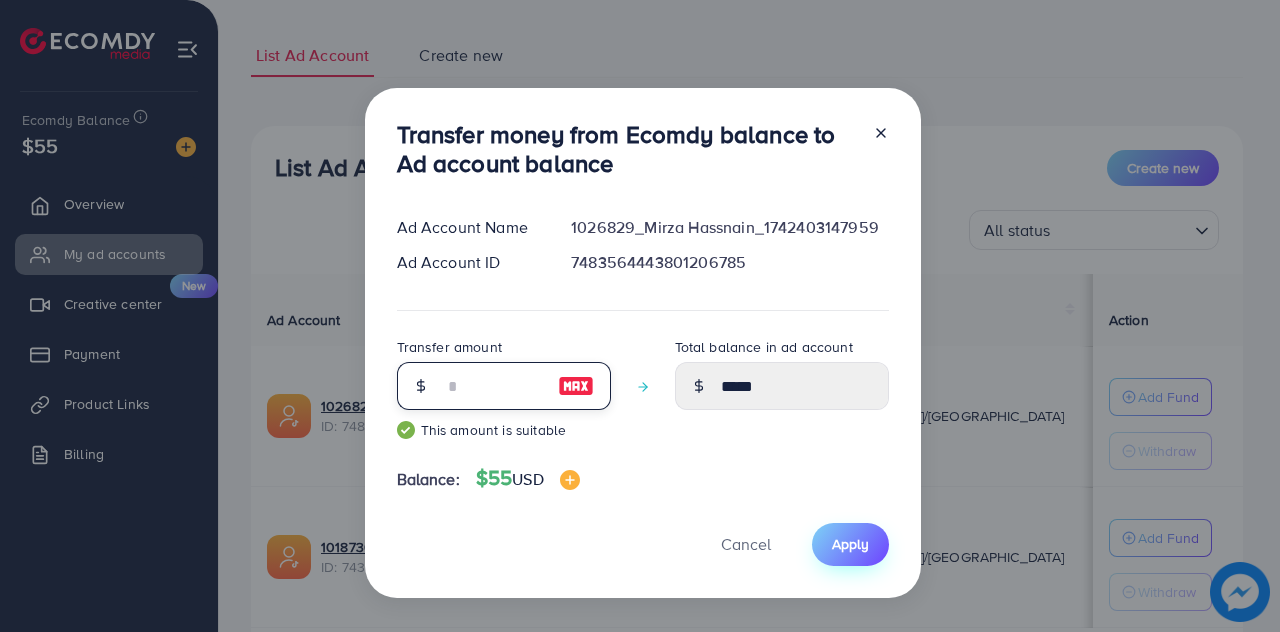 type on "**" 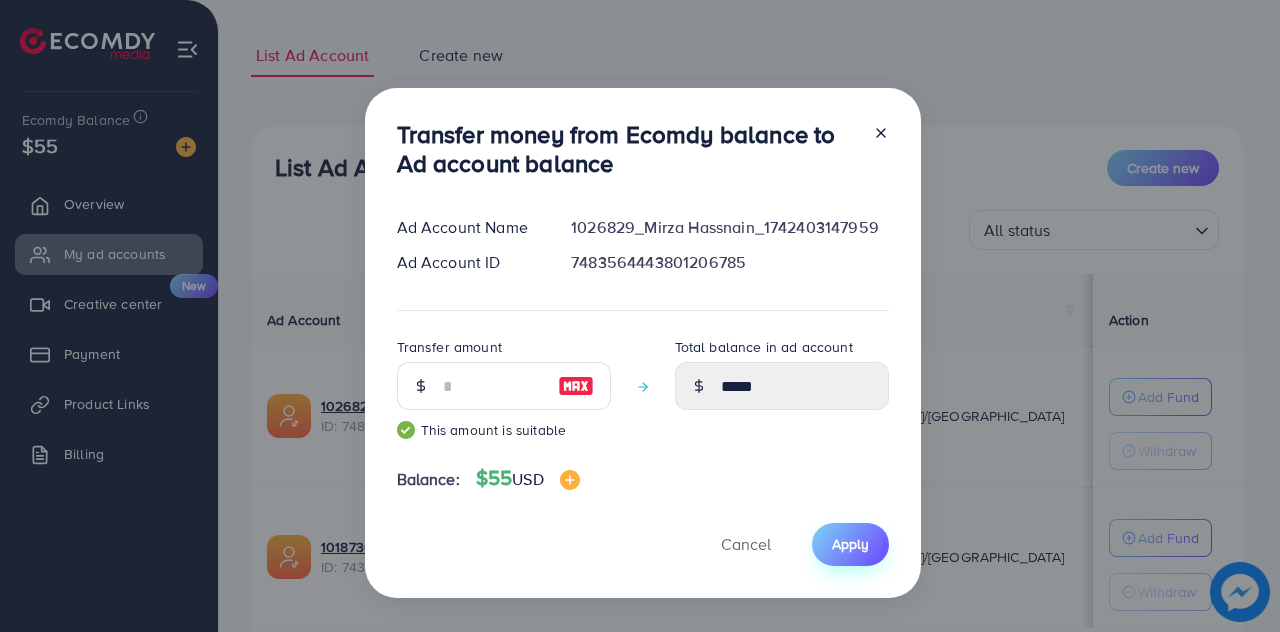 click on "Apply" at bounding box center (850, 544) 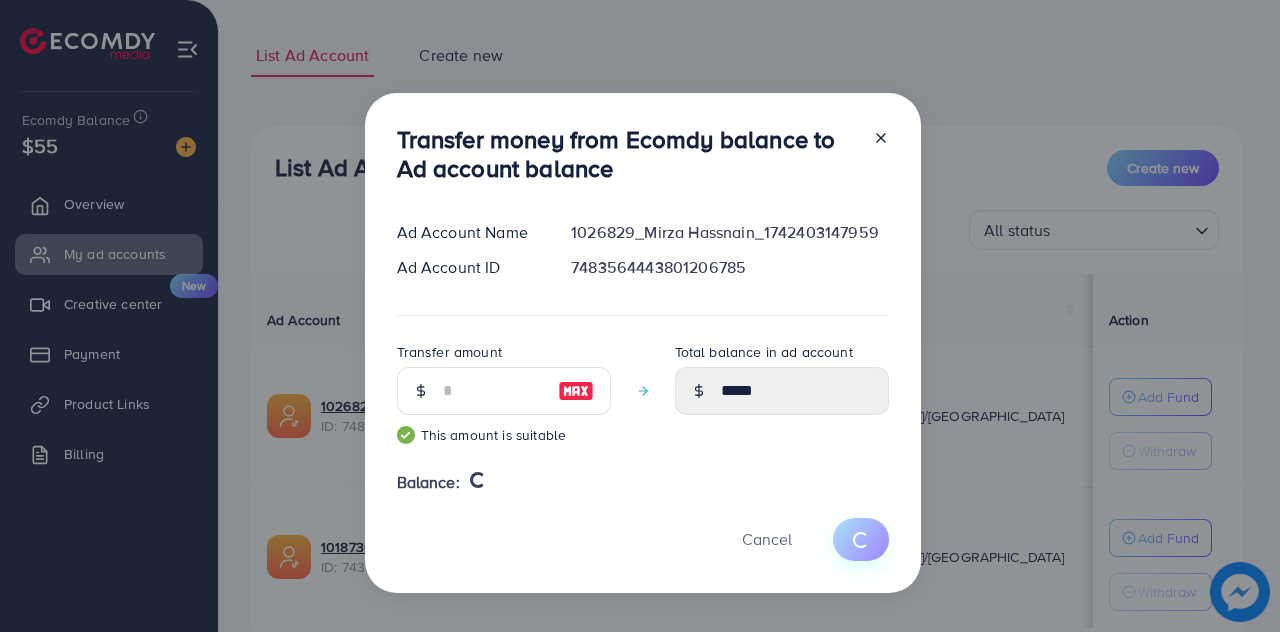 type 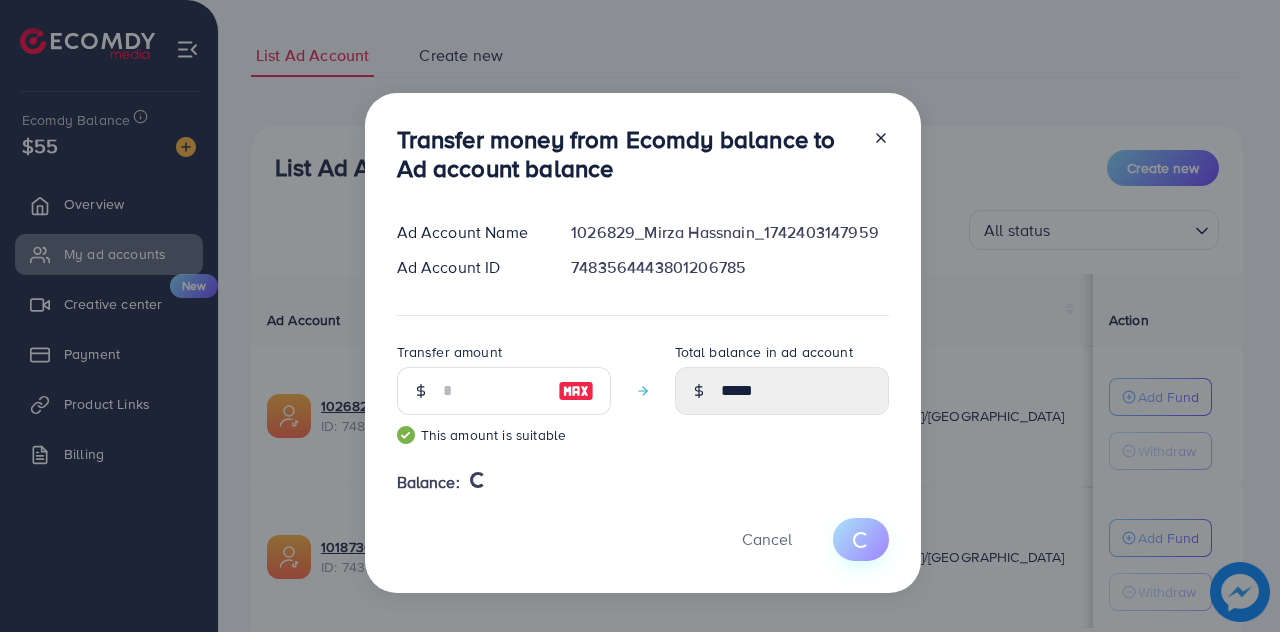 type on "*" 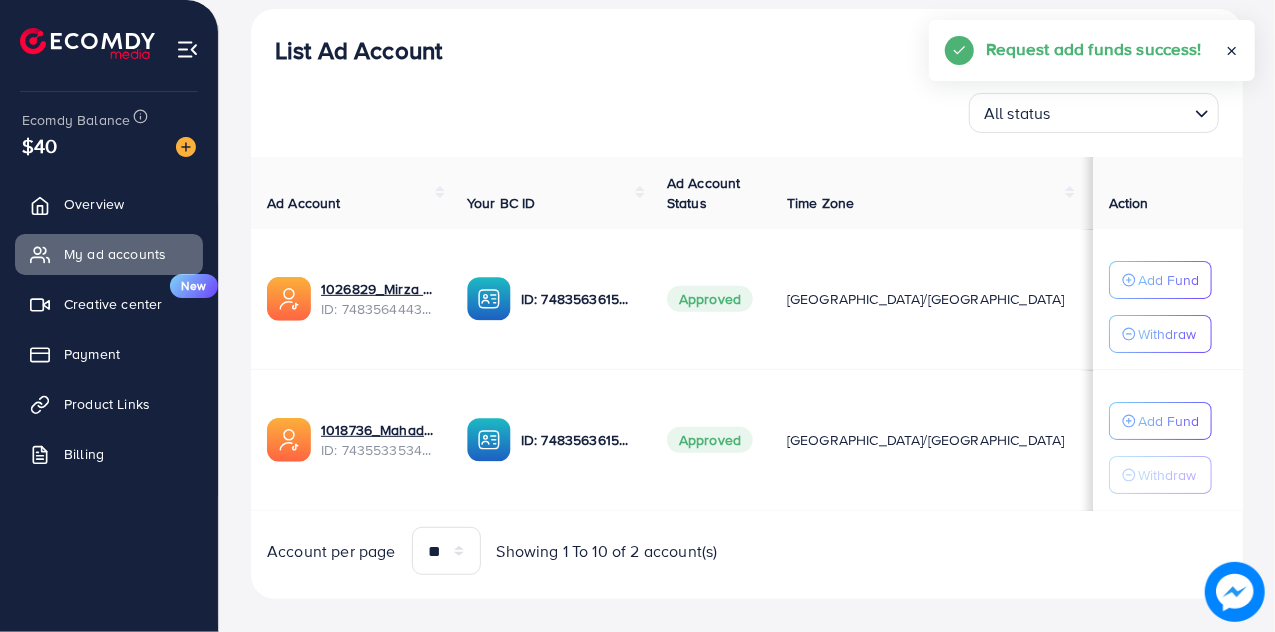scroll, scrollTop: 250, scrollLeft: 0, axis: vertical 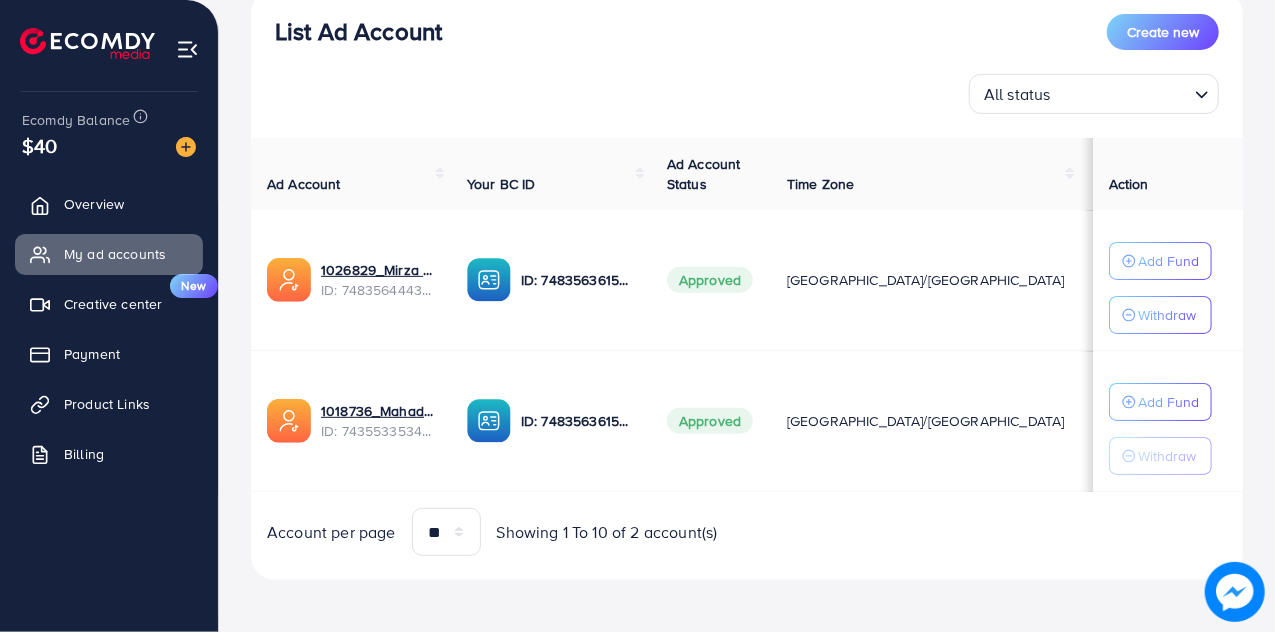 click on "$15" at bounding box center [1191, 280] 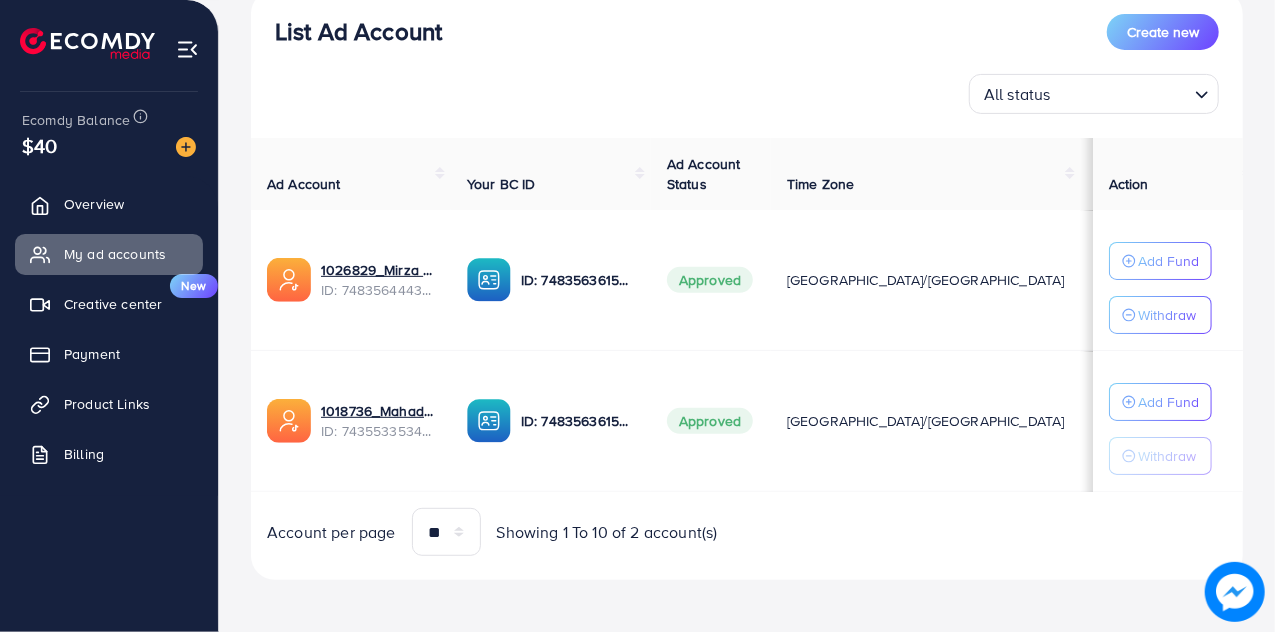 scroll, scrollTop: 206, scrollLeft: 0, axis: vertical 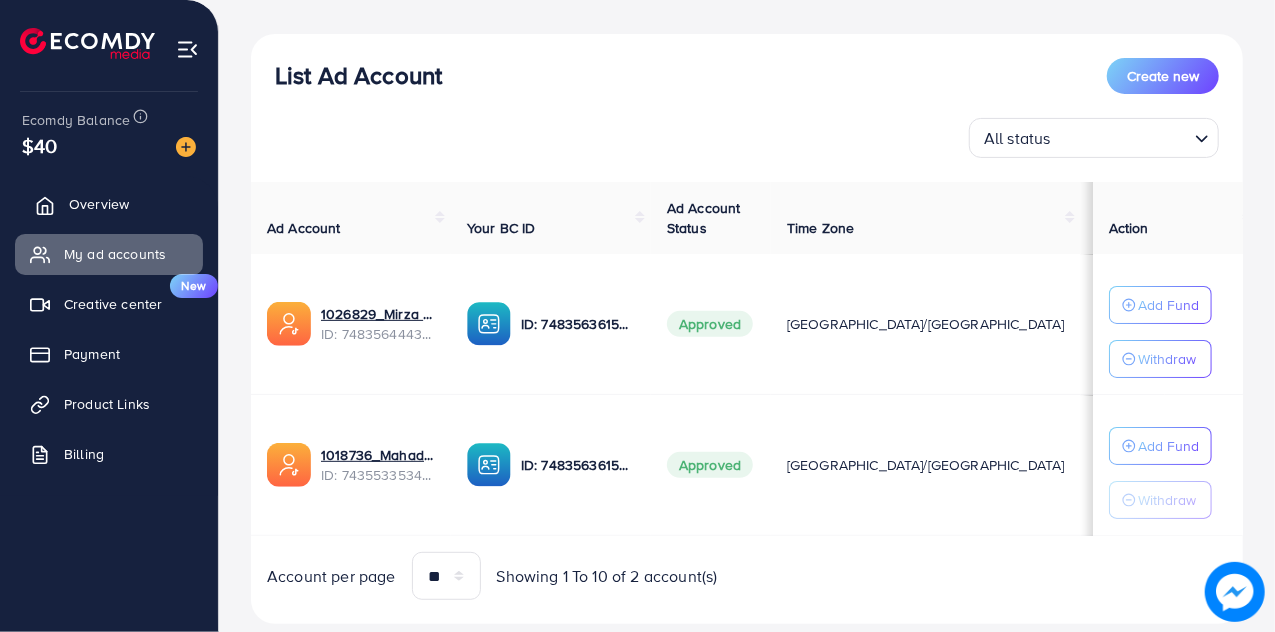 click on "Overview" at bounding box center [109, 204] 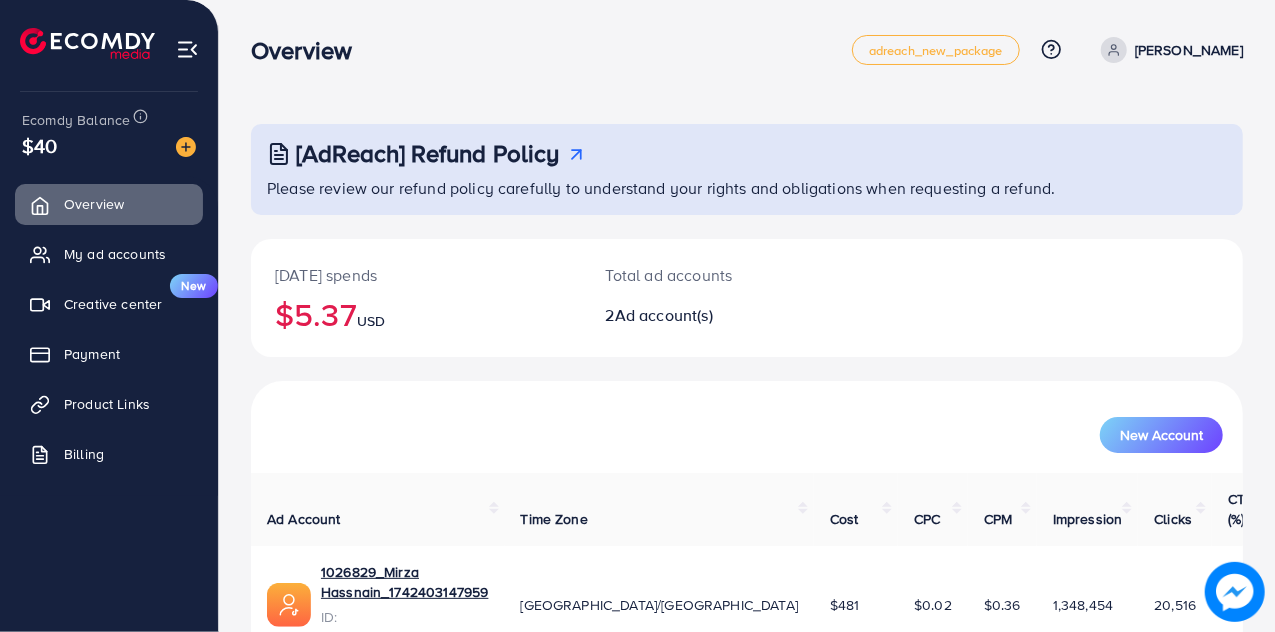 scroll, scrollTop: 134, scrollLeft: 0, axis: vertical 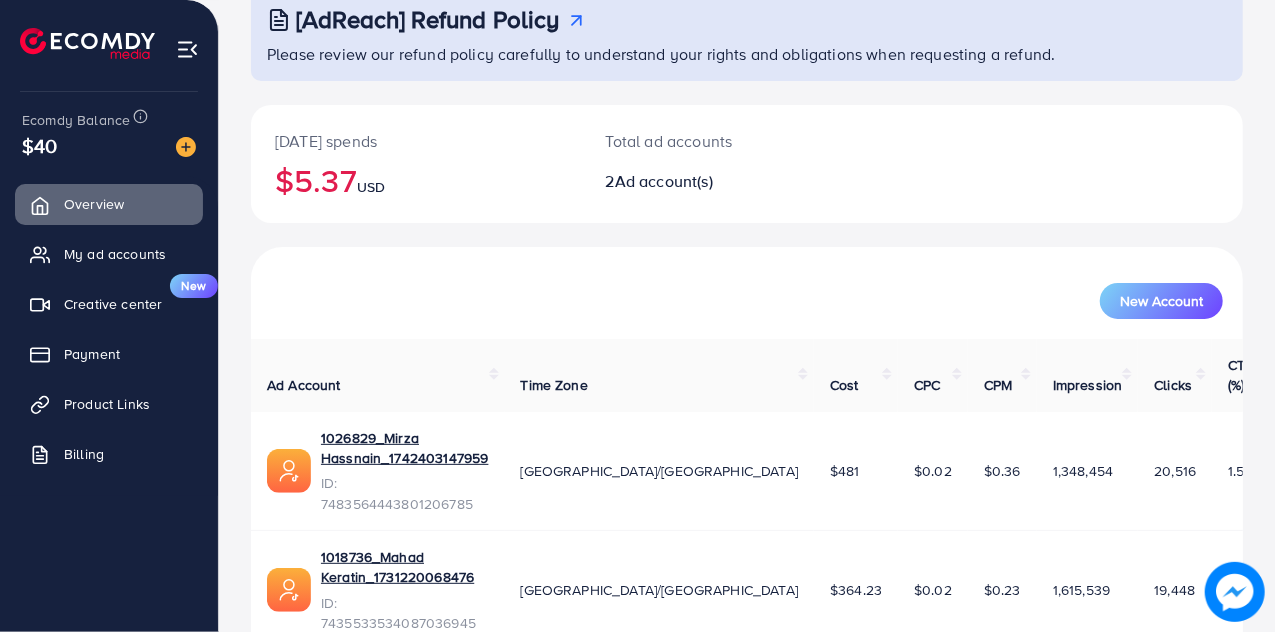 click on "$0.23" at bounding box center (1002, 590) 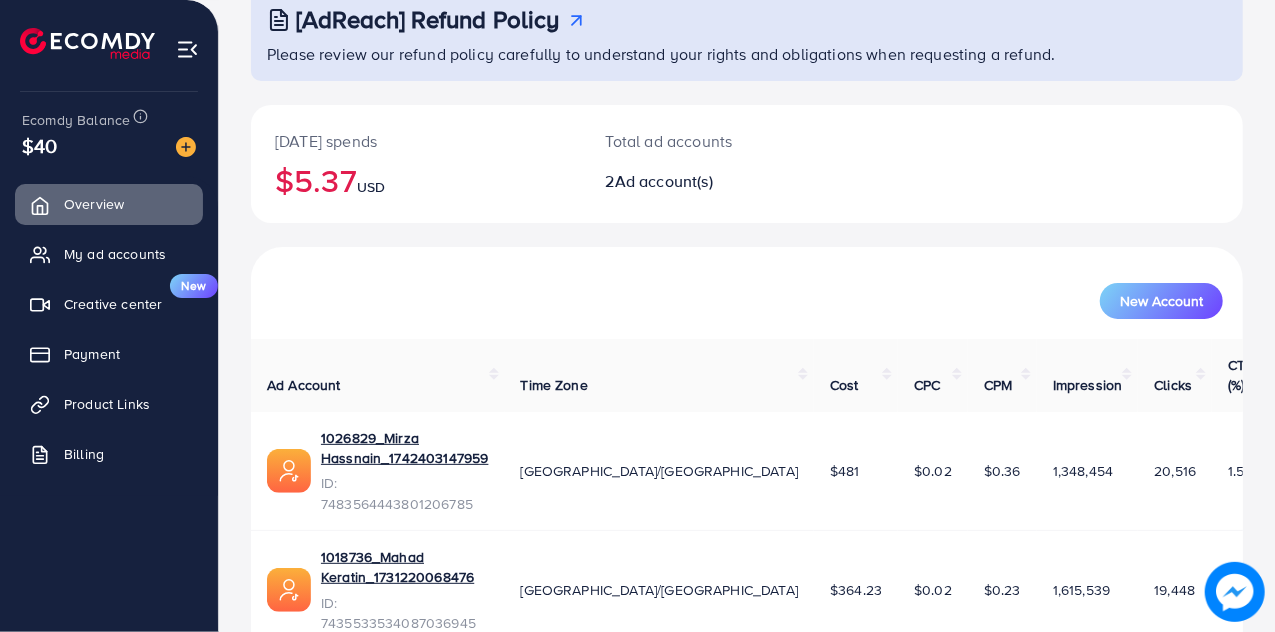 click on "$0.23" at bounding box center (1002, 590) 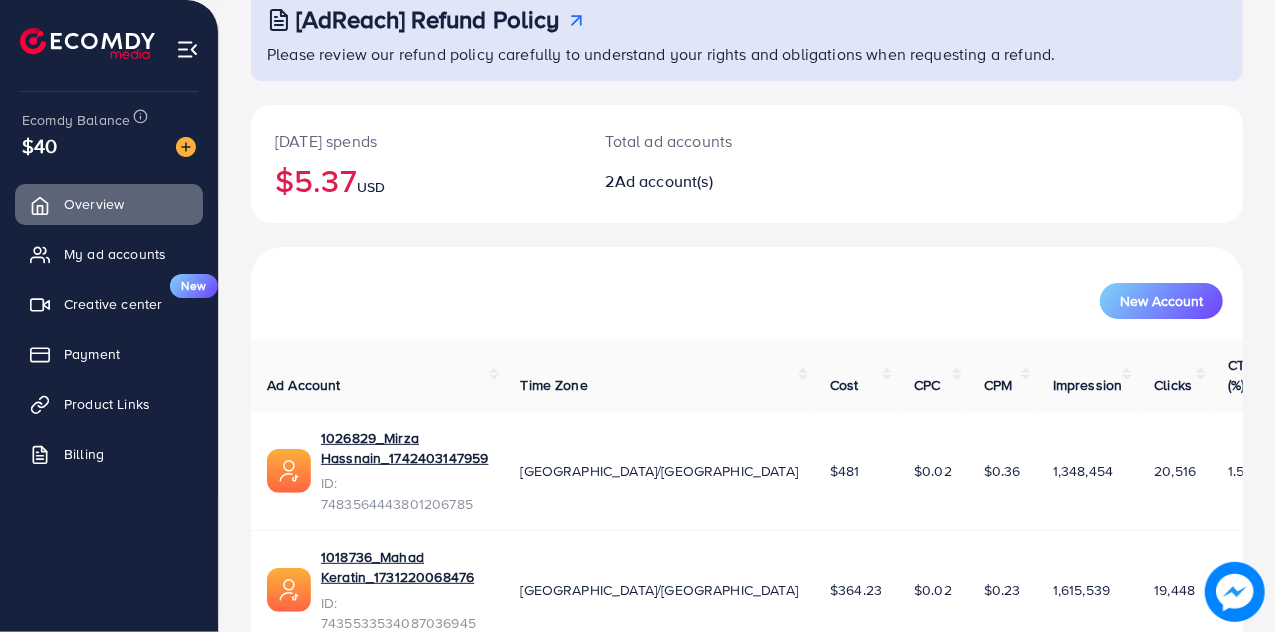 click on "1,615,539" at bounding box center (1081, 590) 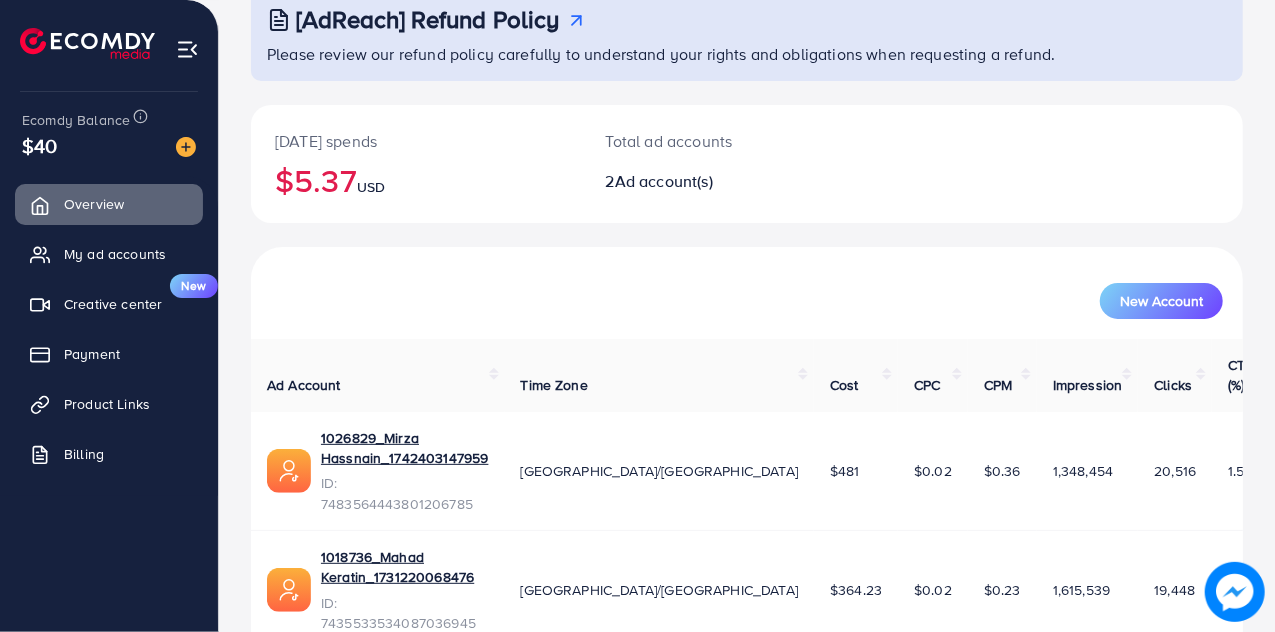 click on "1,615,539" at bounding box center [1081, 590] 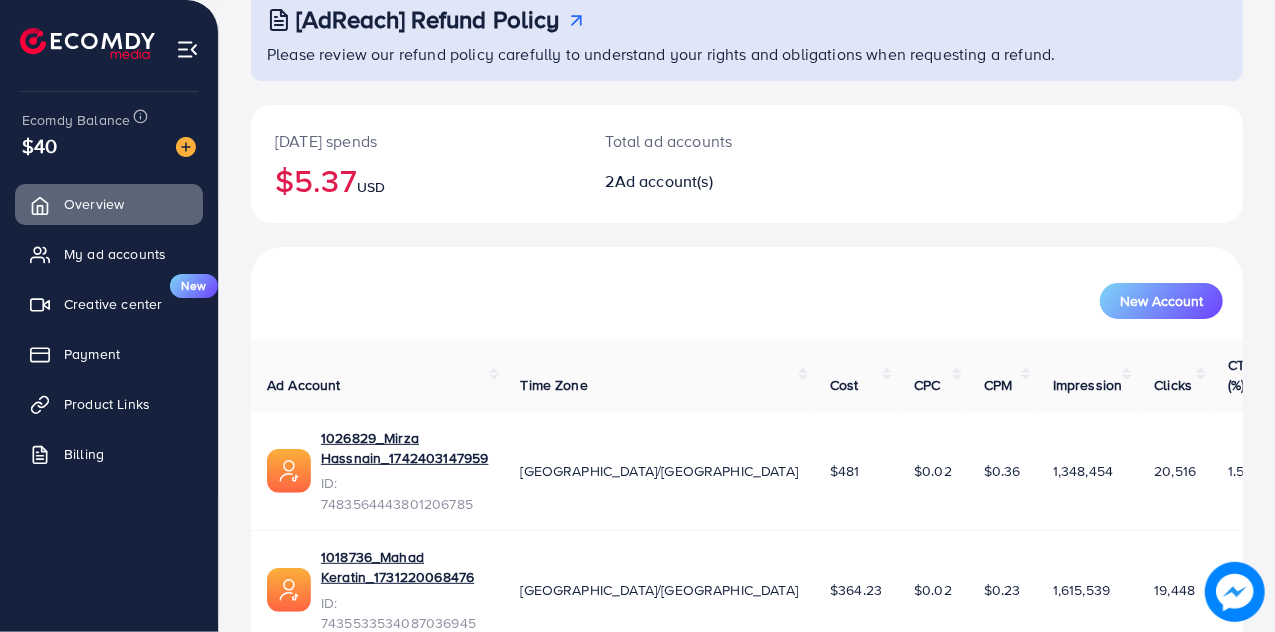 click on "19,448" at bounding box center [1174, 590] 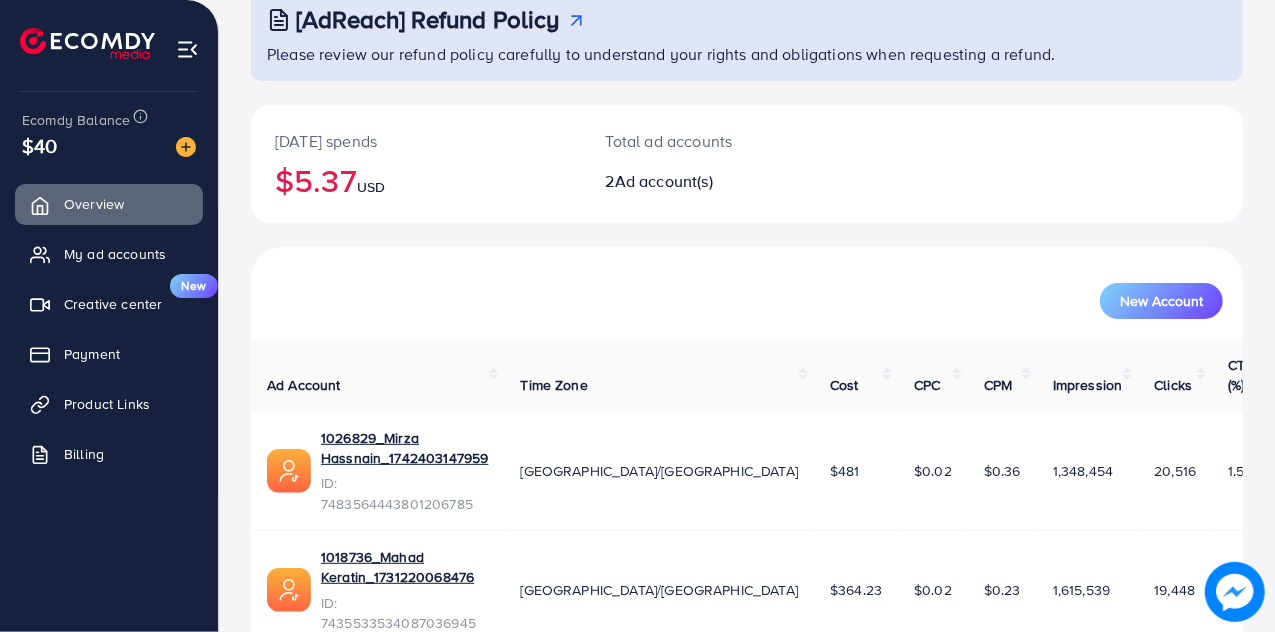click on "19,448" at bounding box center [1174, 590] 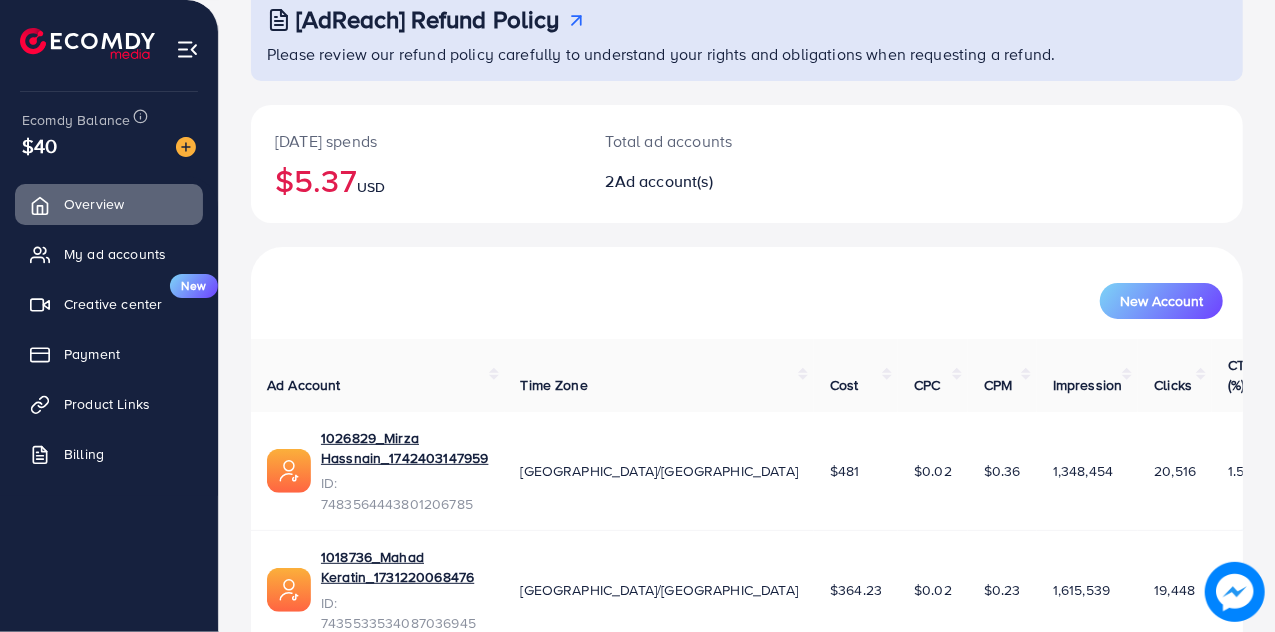 click on "$364.23" at bounding box center (856, 590) 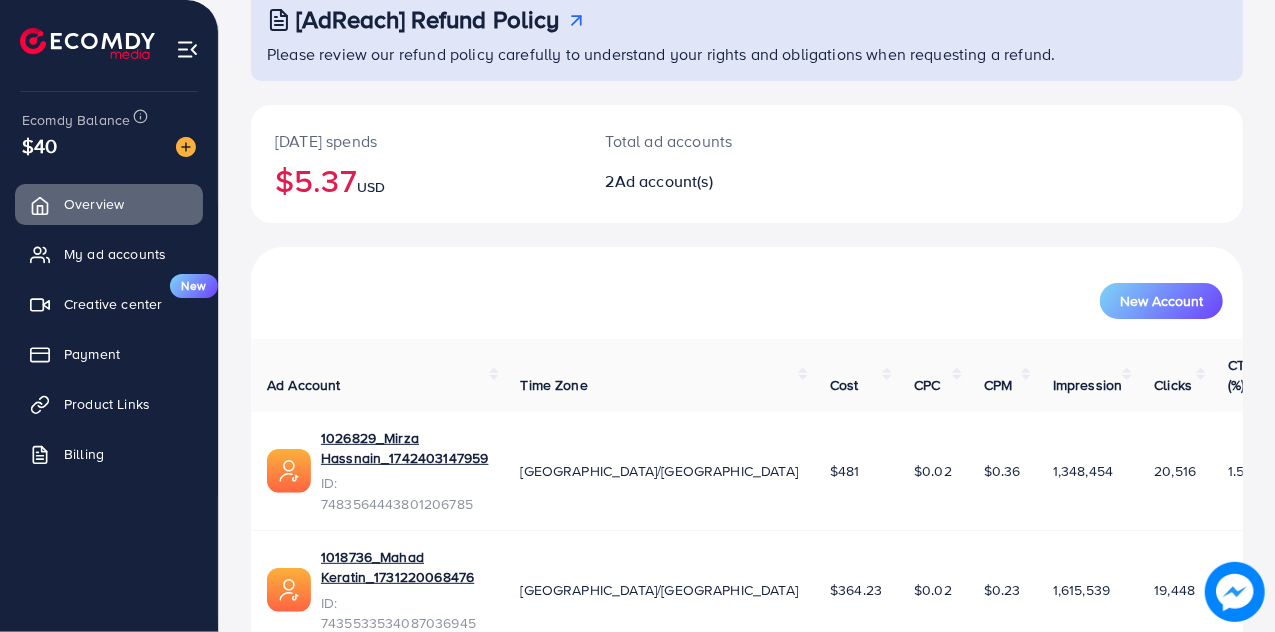 click on "$364.23" at bounding box center (856, 590) 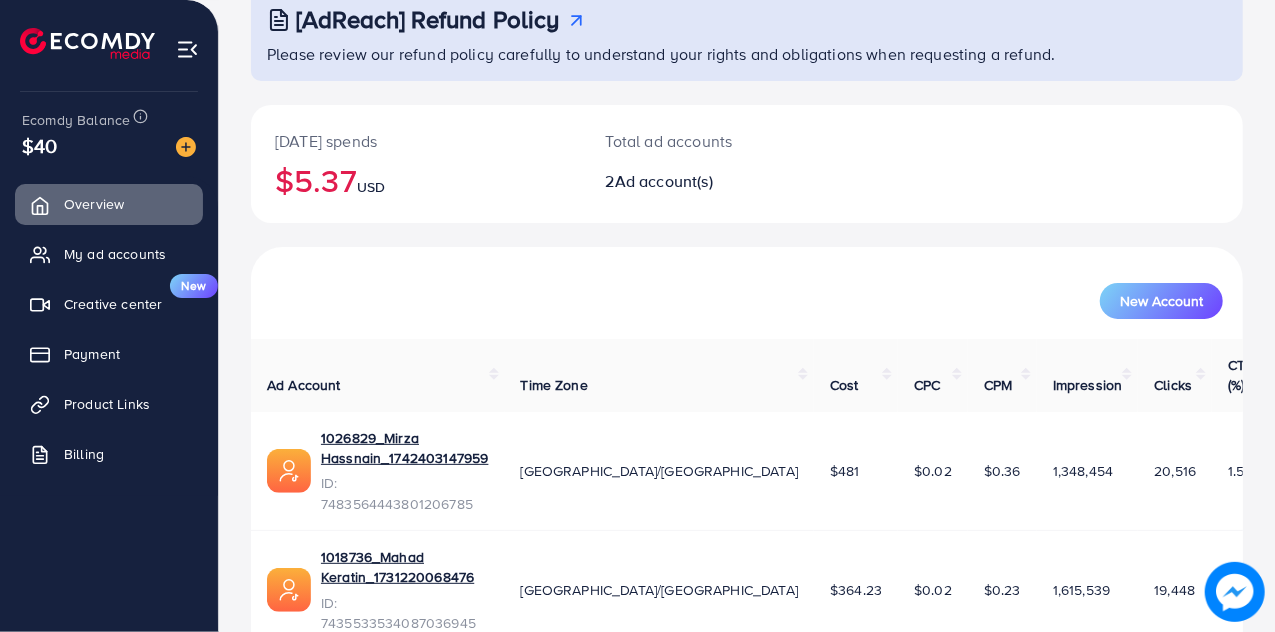 click on "$481" at bounding box center [845, 471] 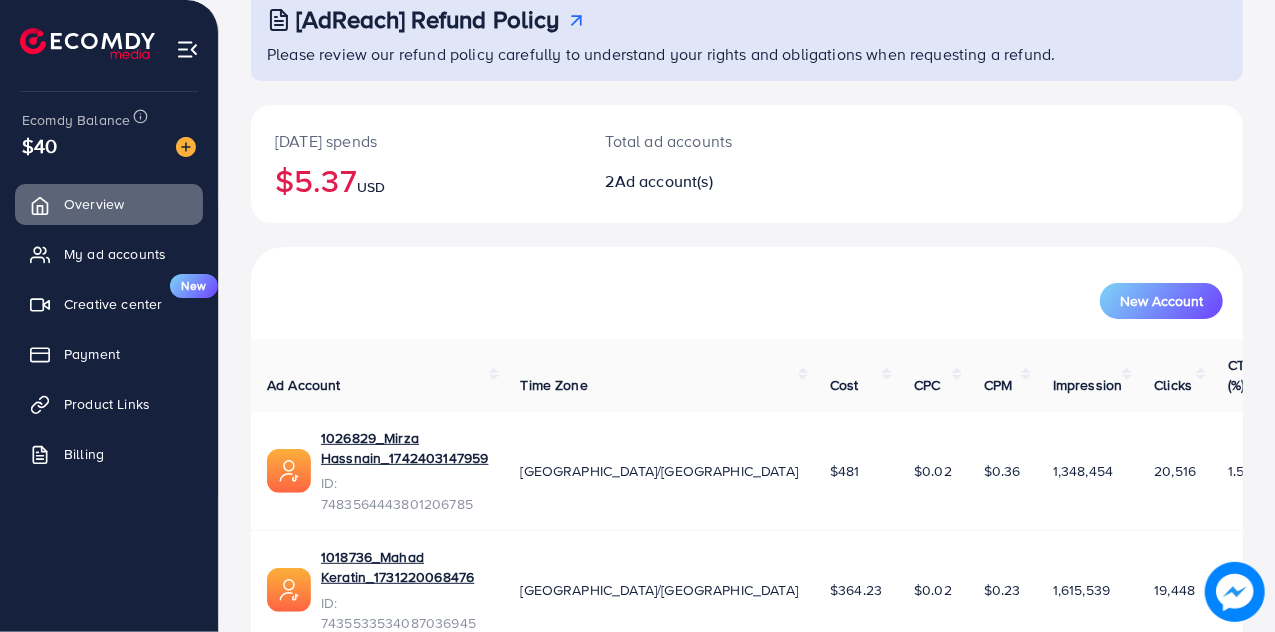 click on "$481" at bounding box center [845, 471] 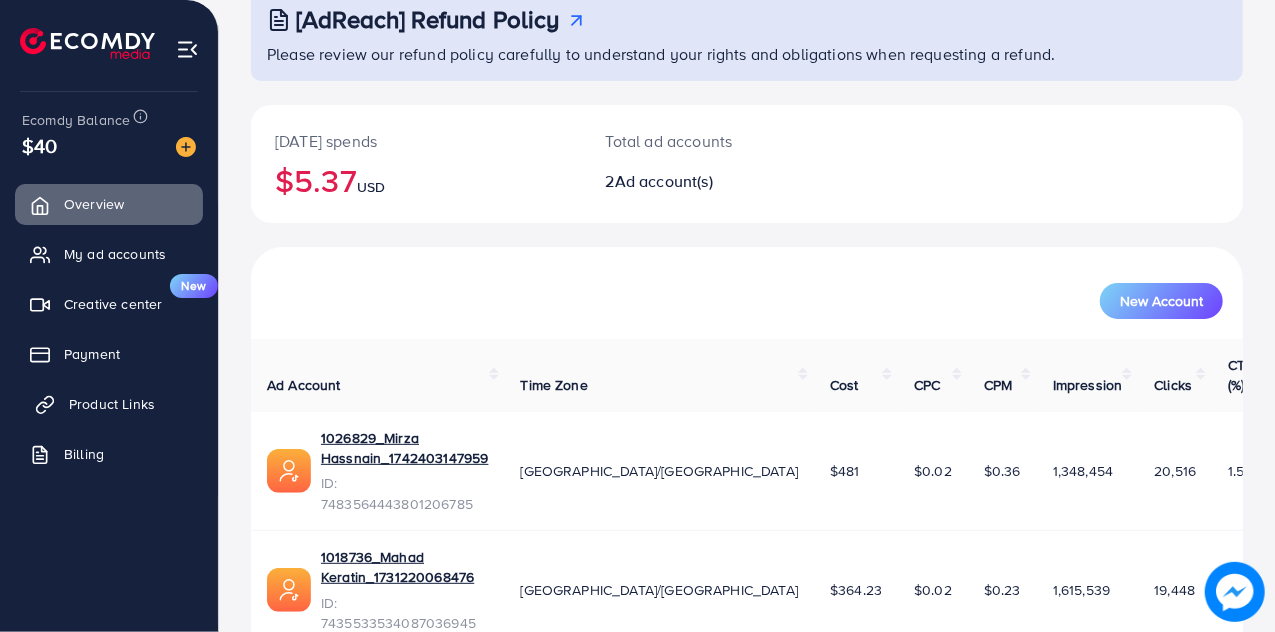 click on "Product Links" at bounding box center [112, 404] 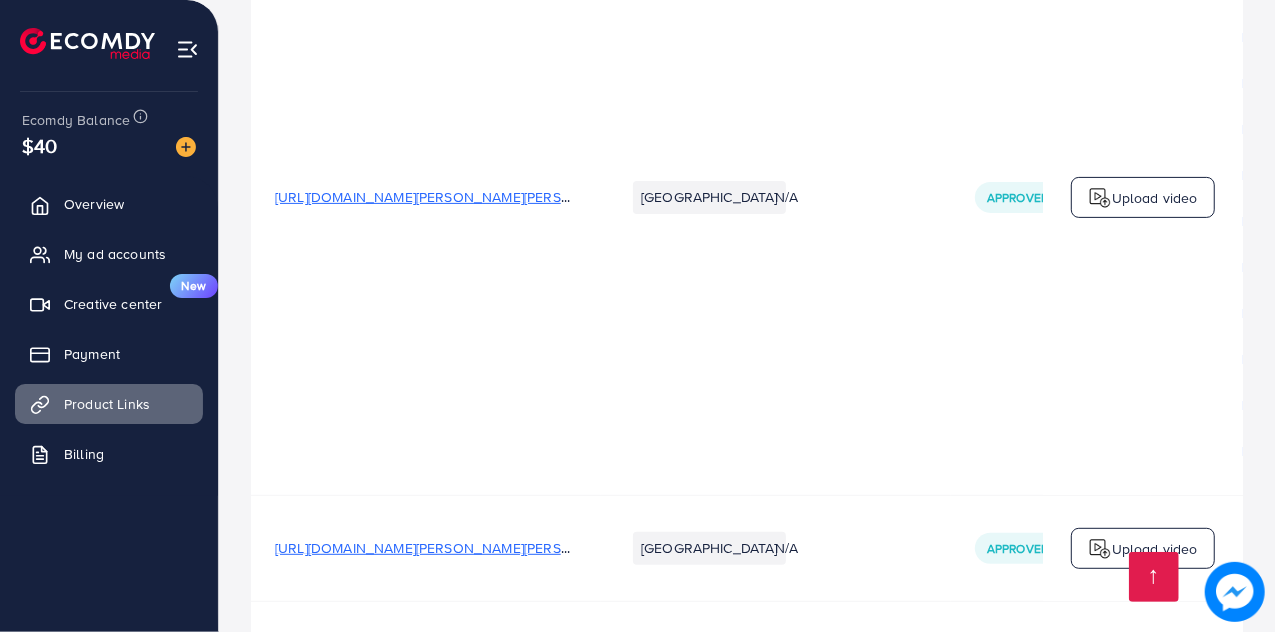 scroll, scrollTop: 4608, scrollLeft: 0, axis: vertical 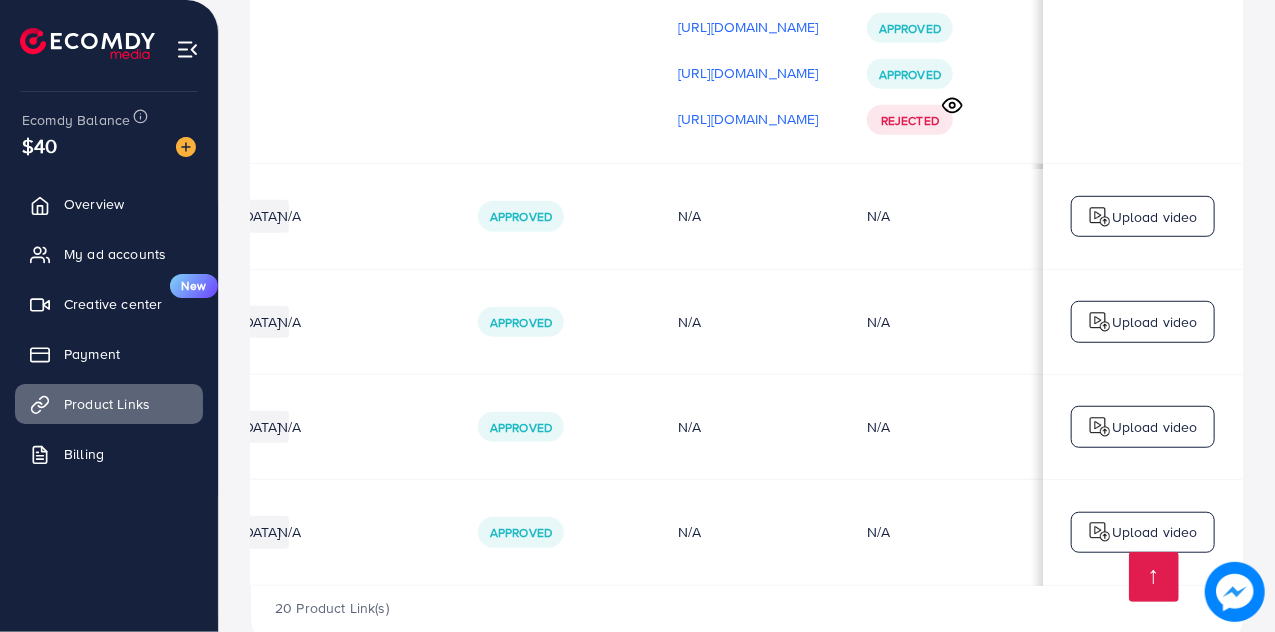 click at bounding box center (1100, 217) 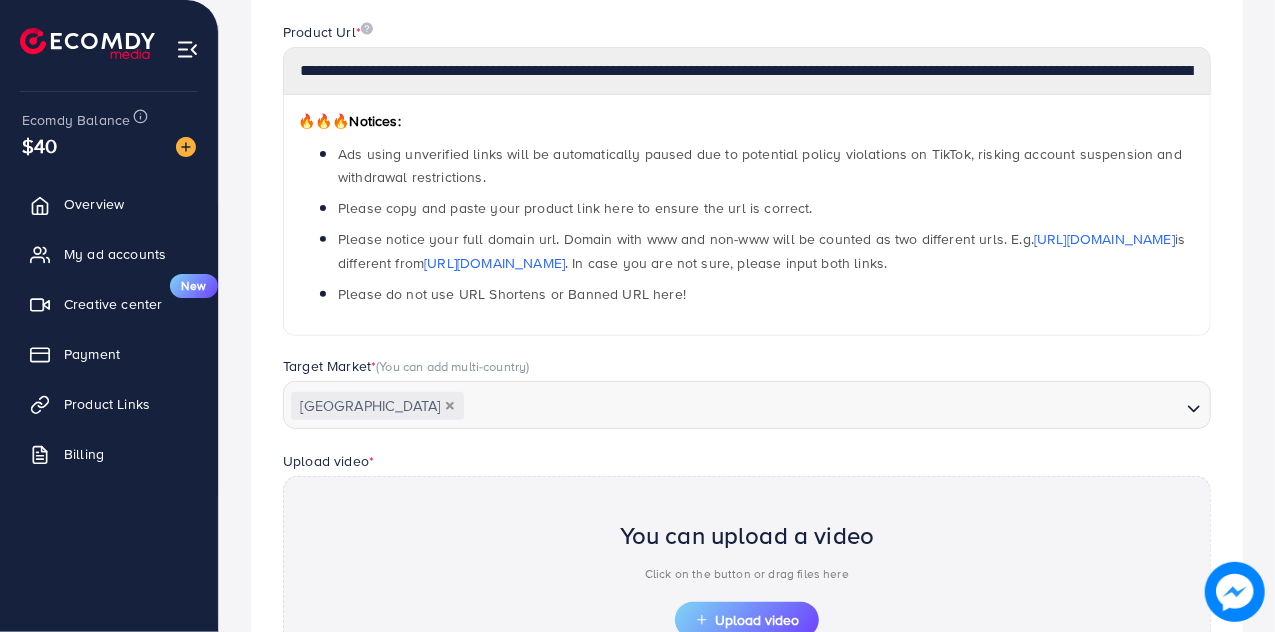 scroll, scrollTop: 225, scrollLeft: 0, axis: vertical 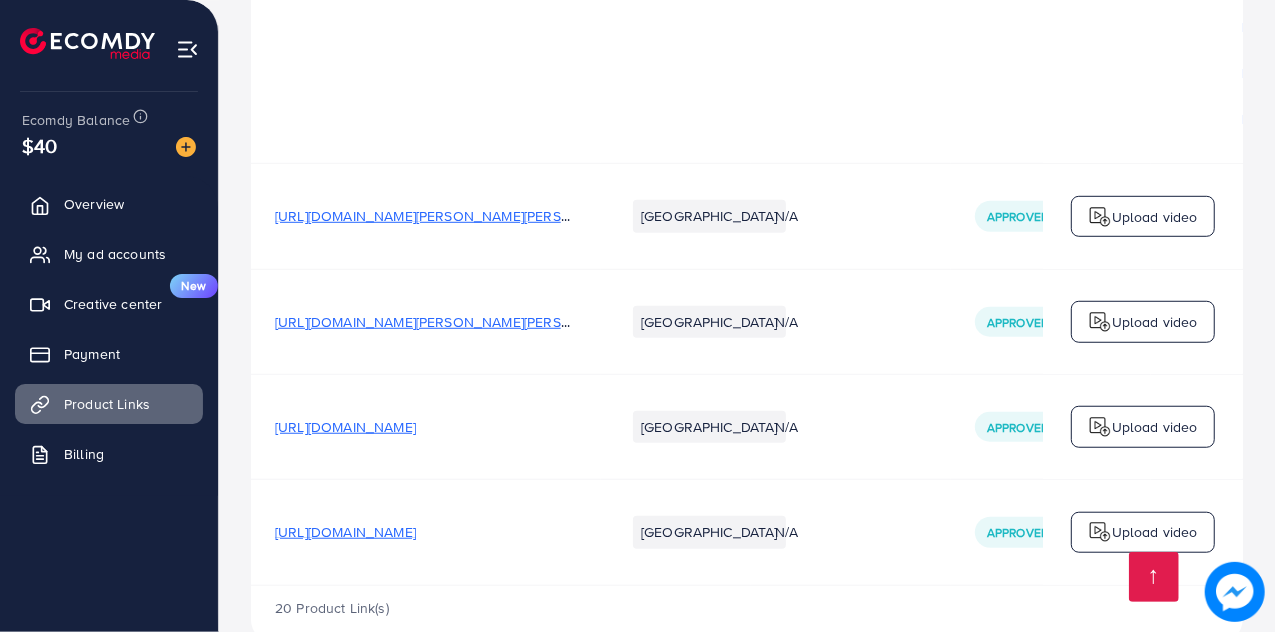 click on "Upload video" at bounding box center (1155, 532) 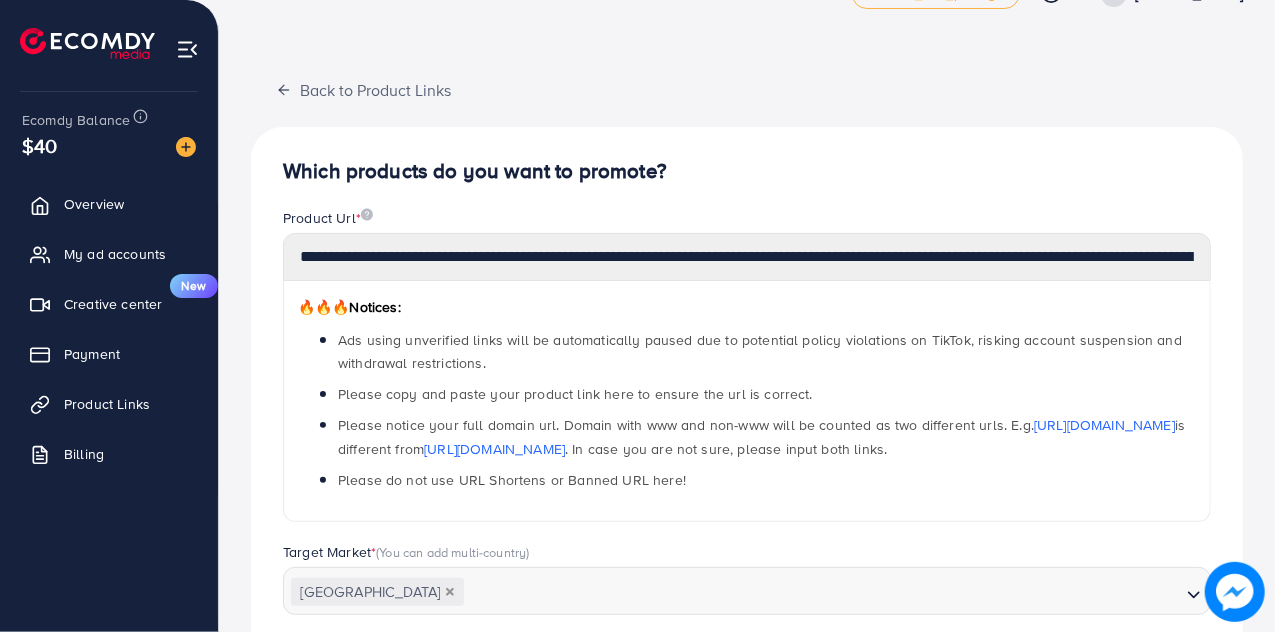 scroll, scrollTop: 0, scrollLeft: 0, axis: both 